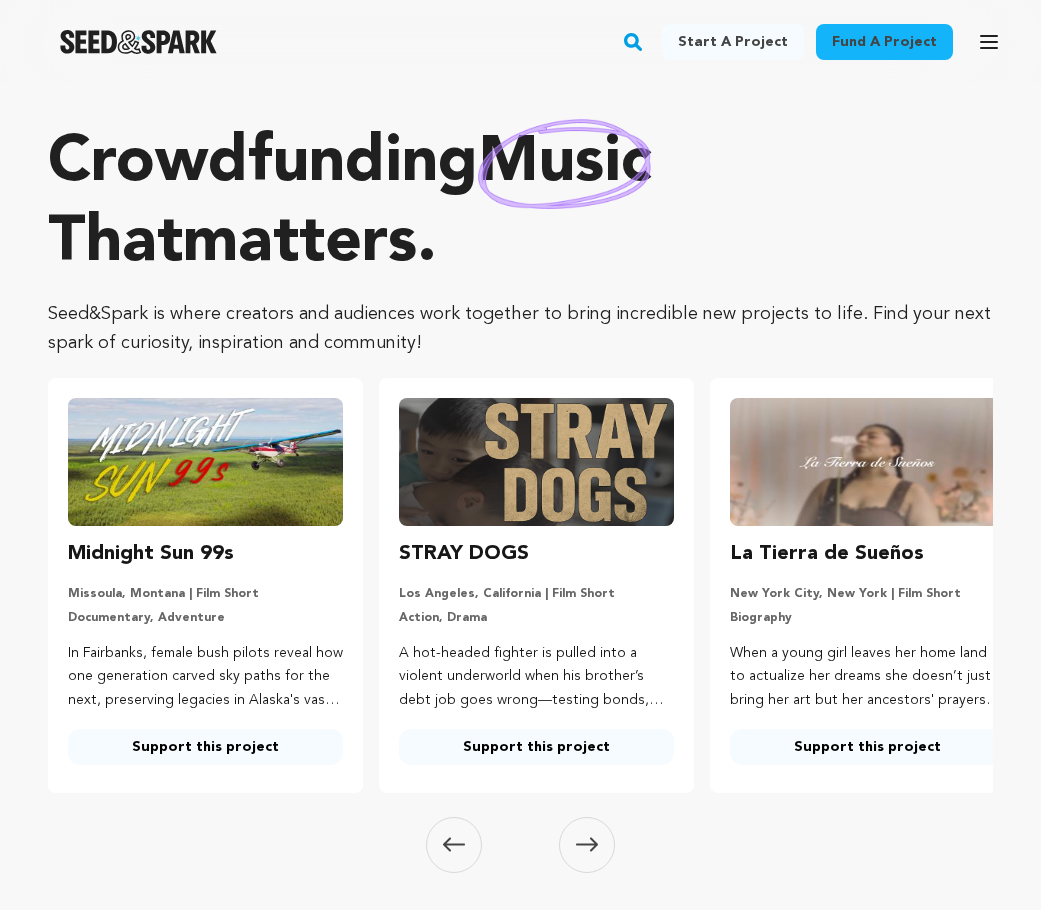 scroll, scrollTop: 0, scrollLeft: 0, axis: both 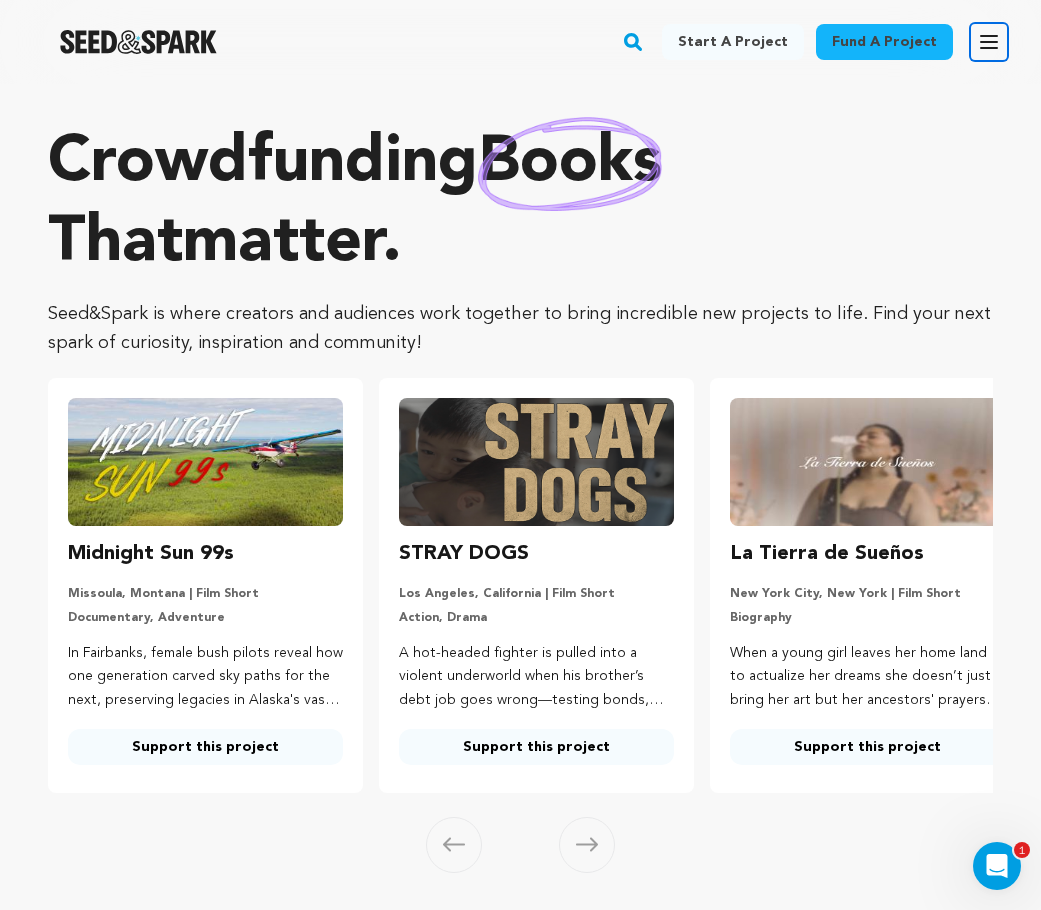 click 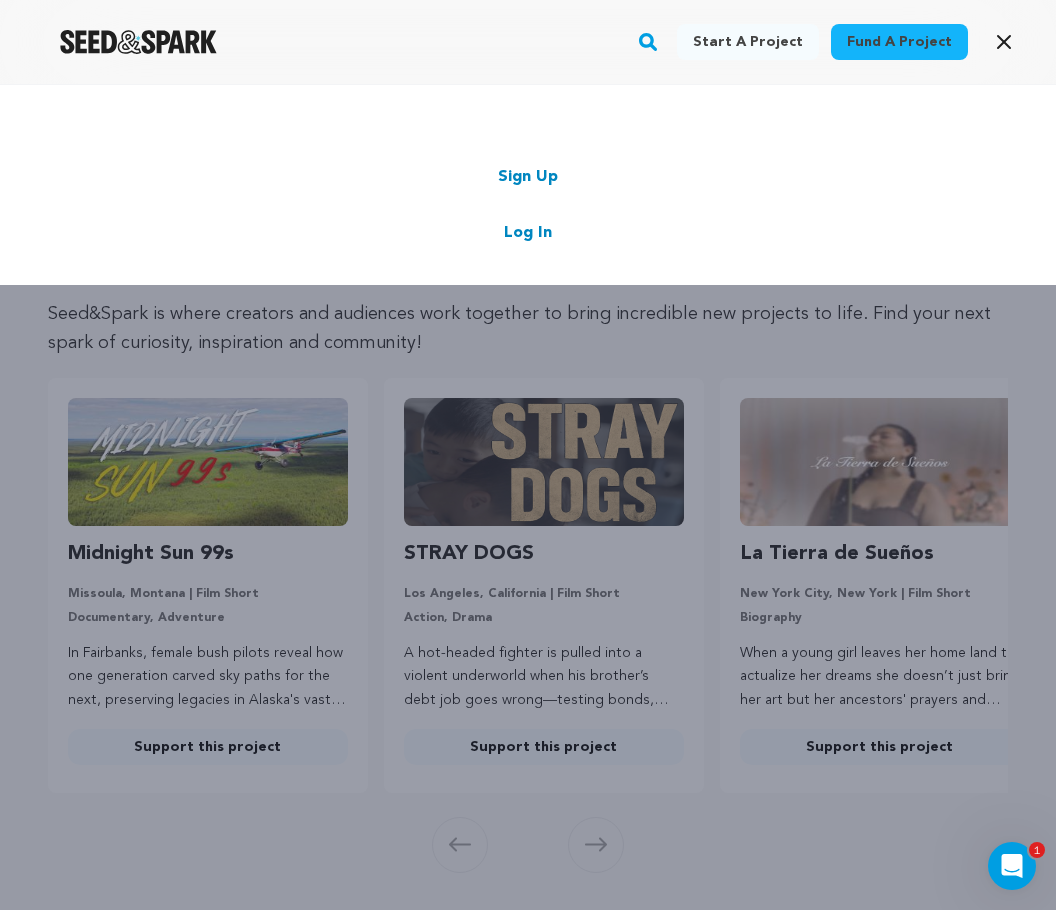 click on "Log In" at bounding box center (528, 233) 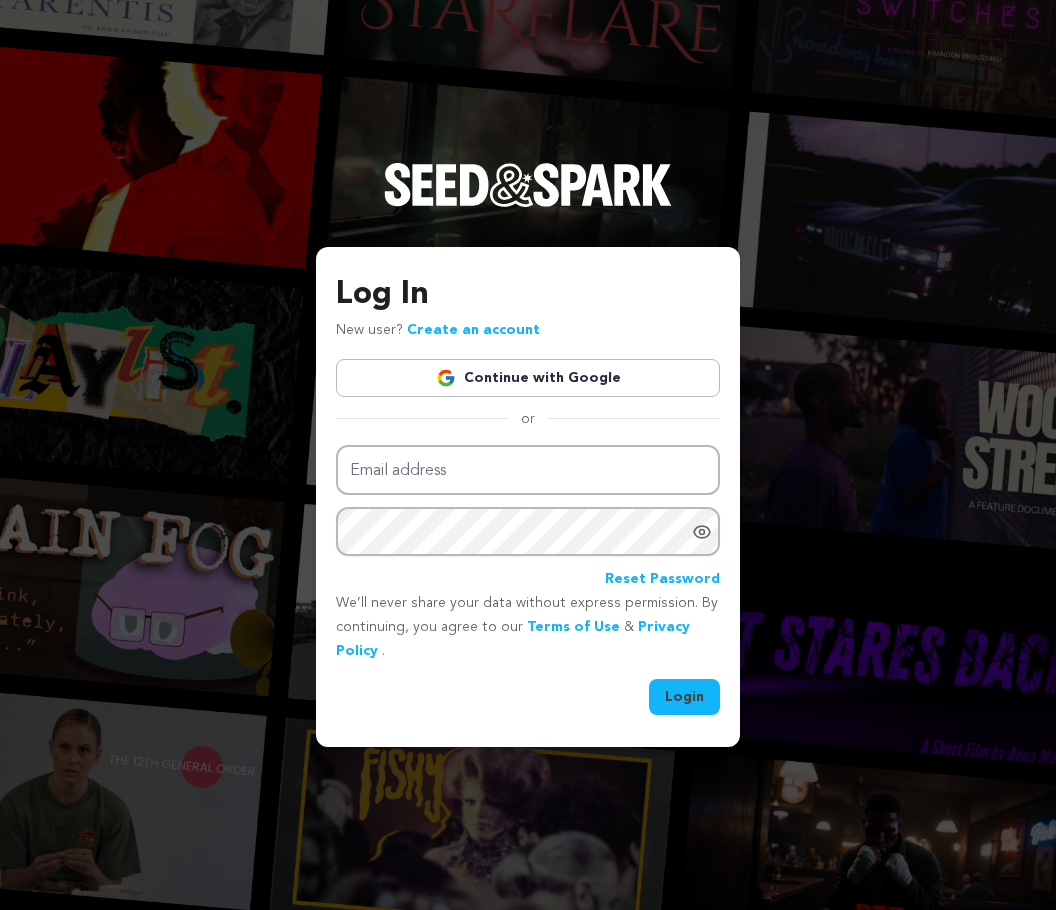 scroll, scrollTop: 0, scrollLeft: 0, axis: both 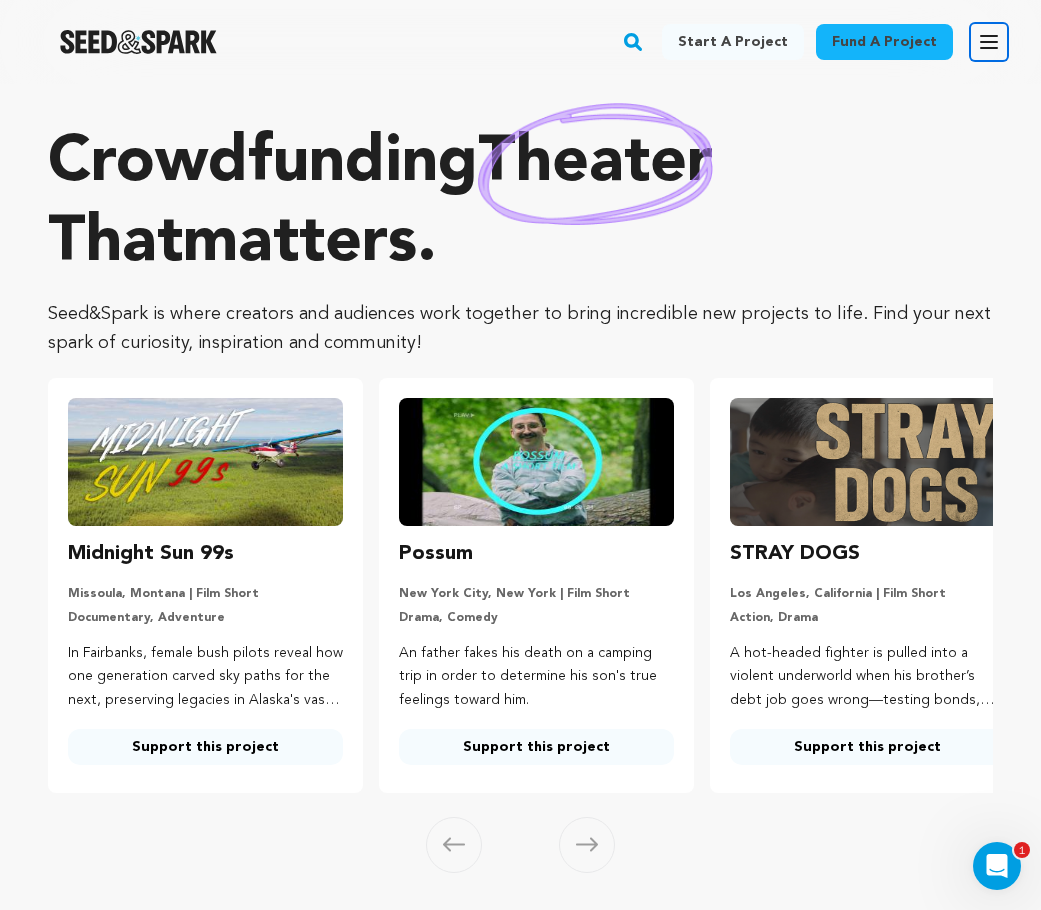 click 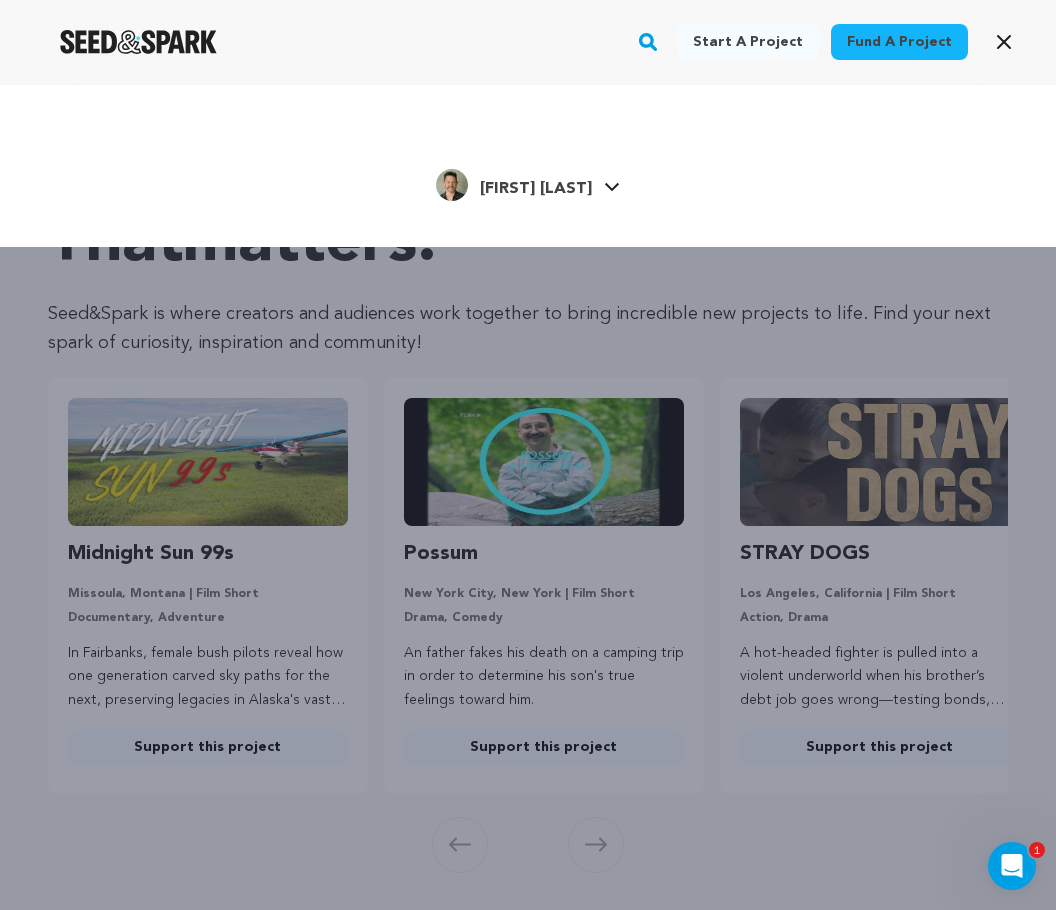 click 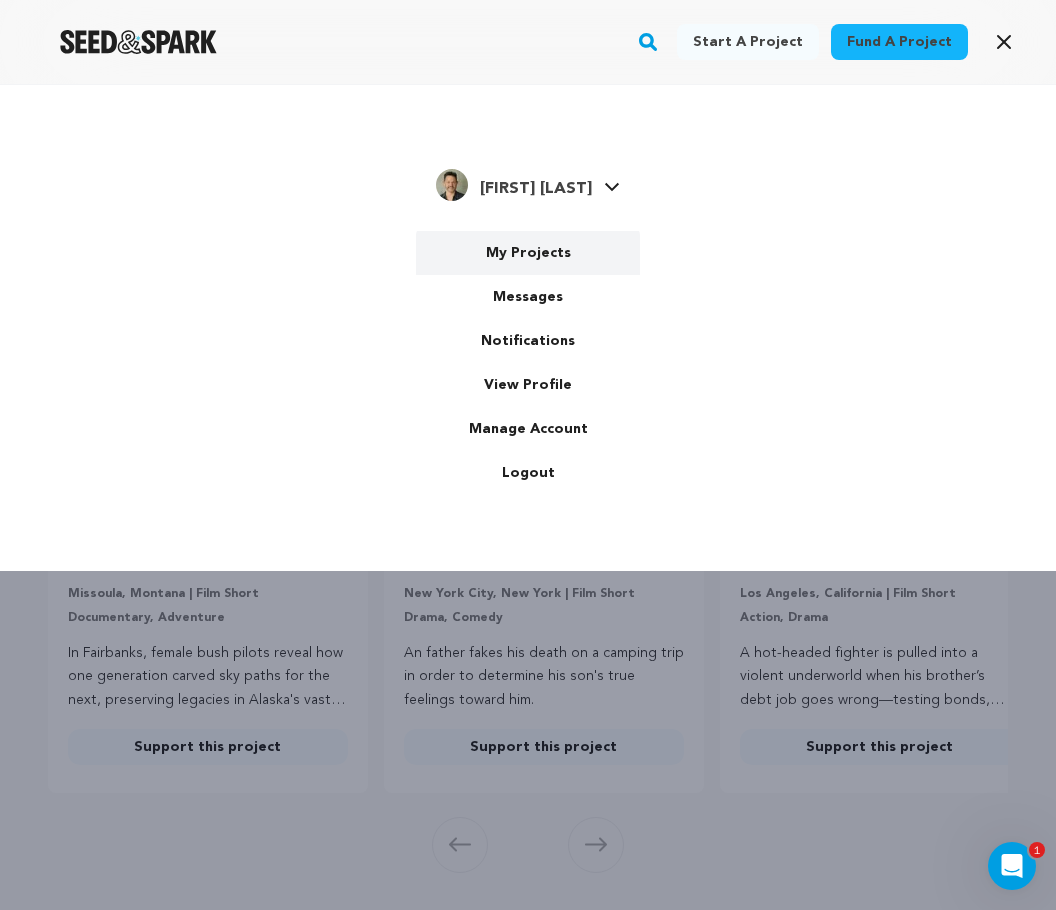 click on "My Projects" at bounding box center [528, 253] 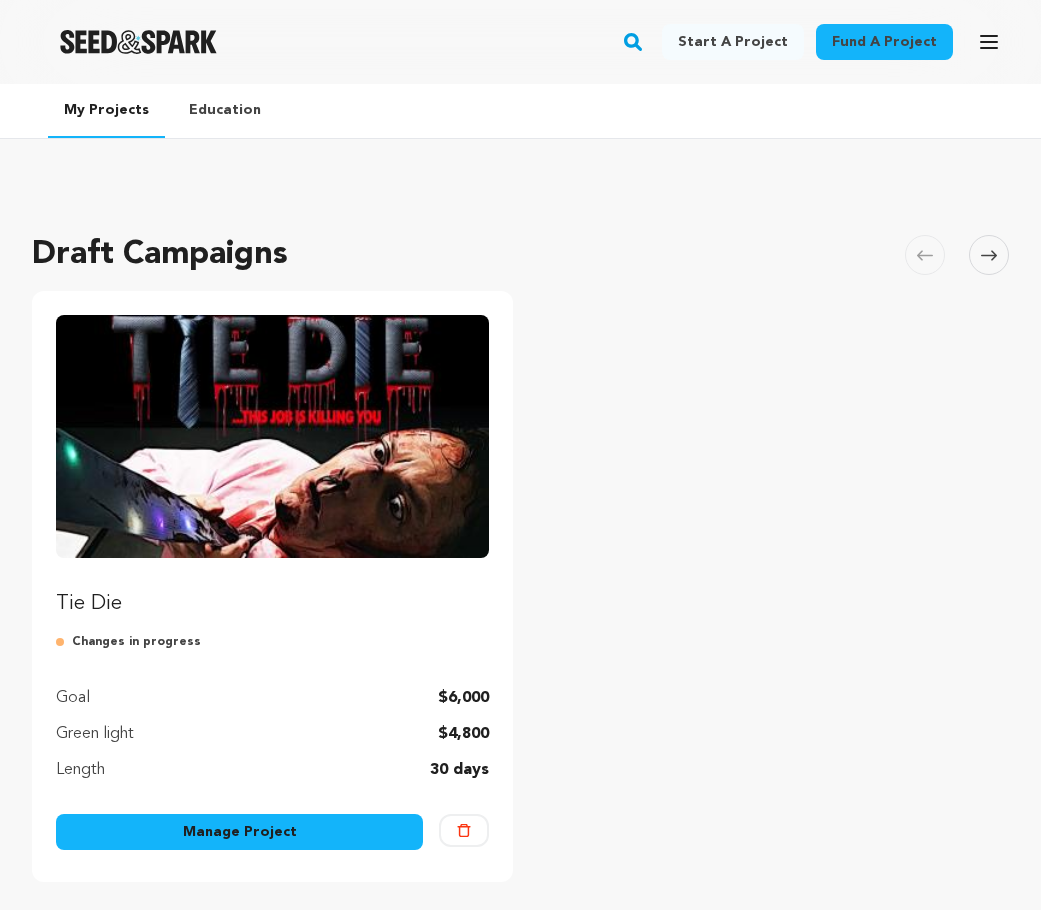 scroll, scrollTop: 0, scrollLeft: 0, axis: both 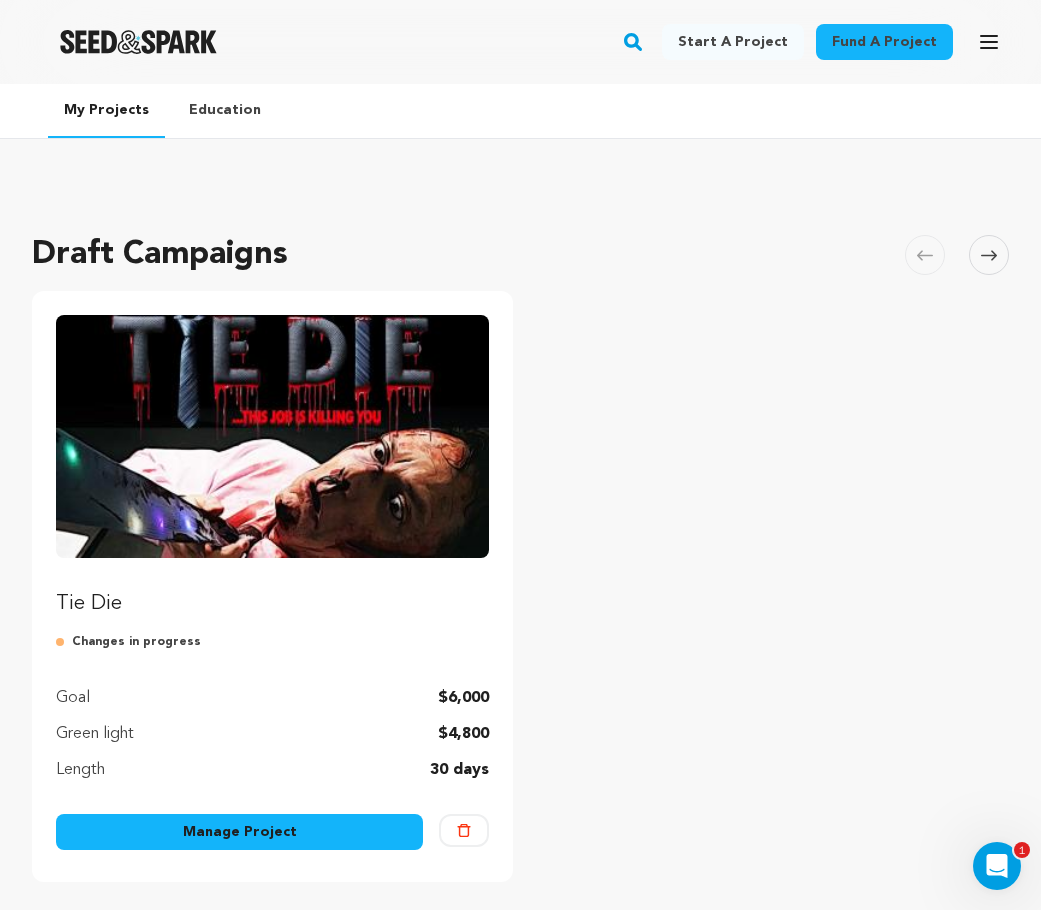 click at bounding box center [272, 436] 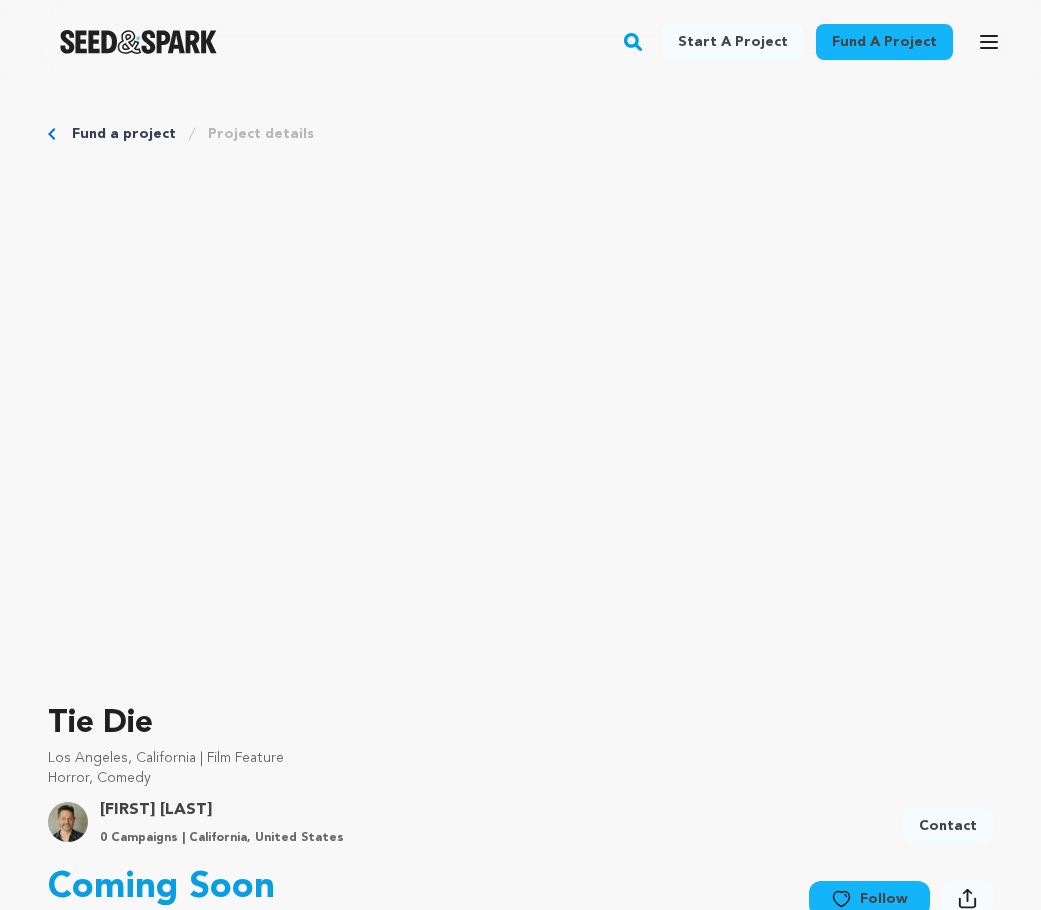 scroll, scrollTop: 0, scrollLeft: 0, axis: both 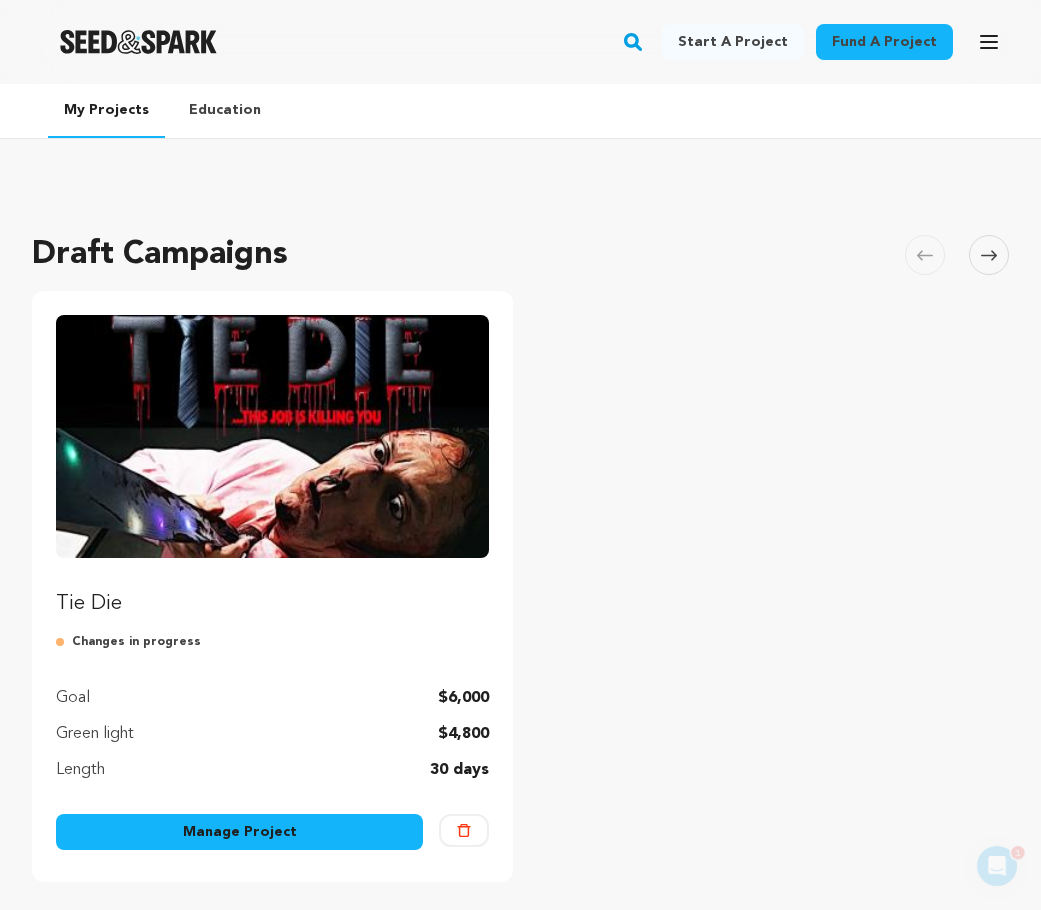 click at bounding box center [272, 436] 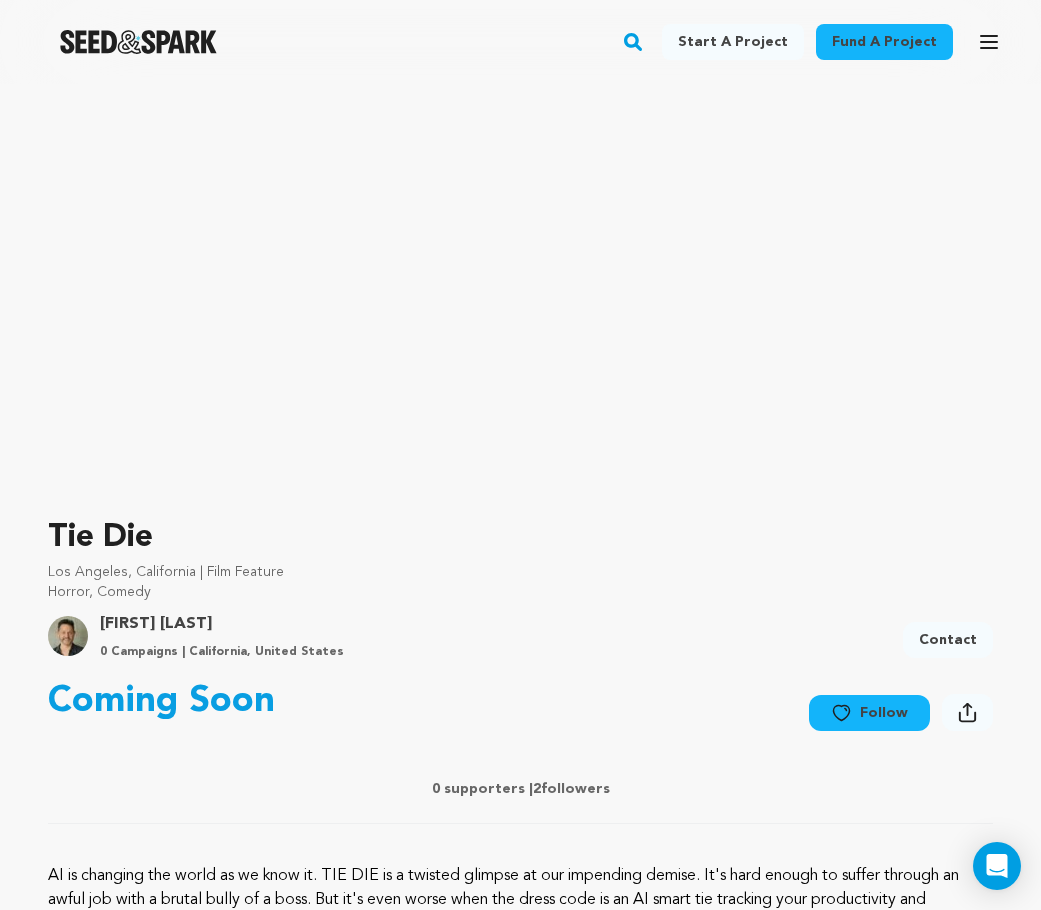 scroll, scrollTop: 659, scrollLeft: 0, axis: vertical 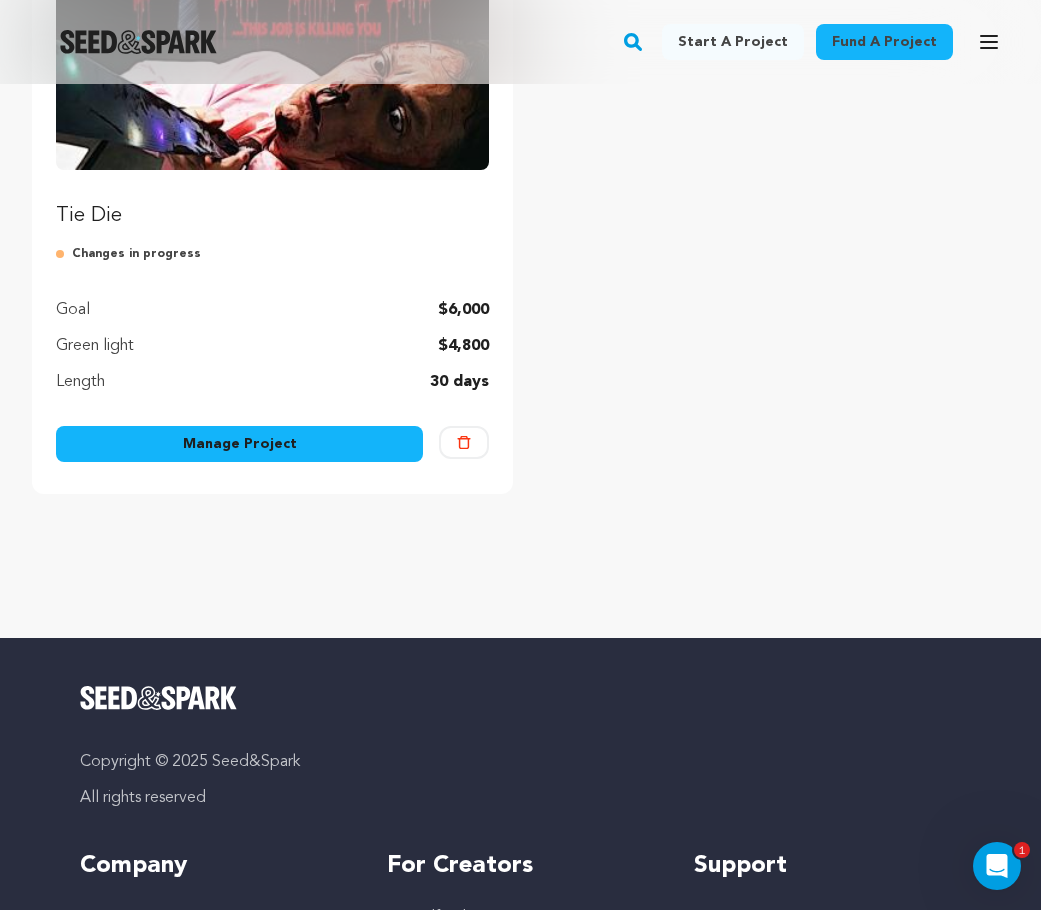 click on "Manage Project" at bounding box center [239, 444] 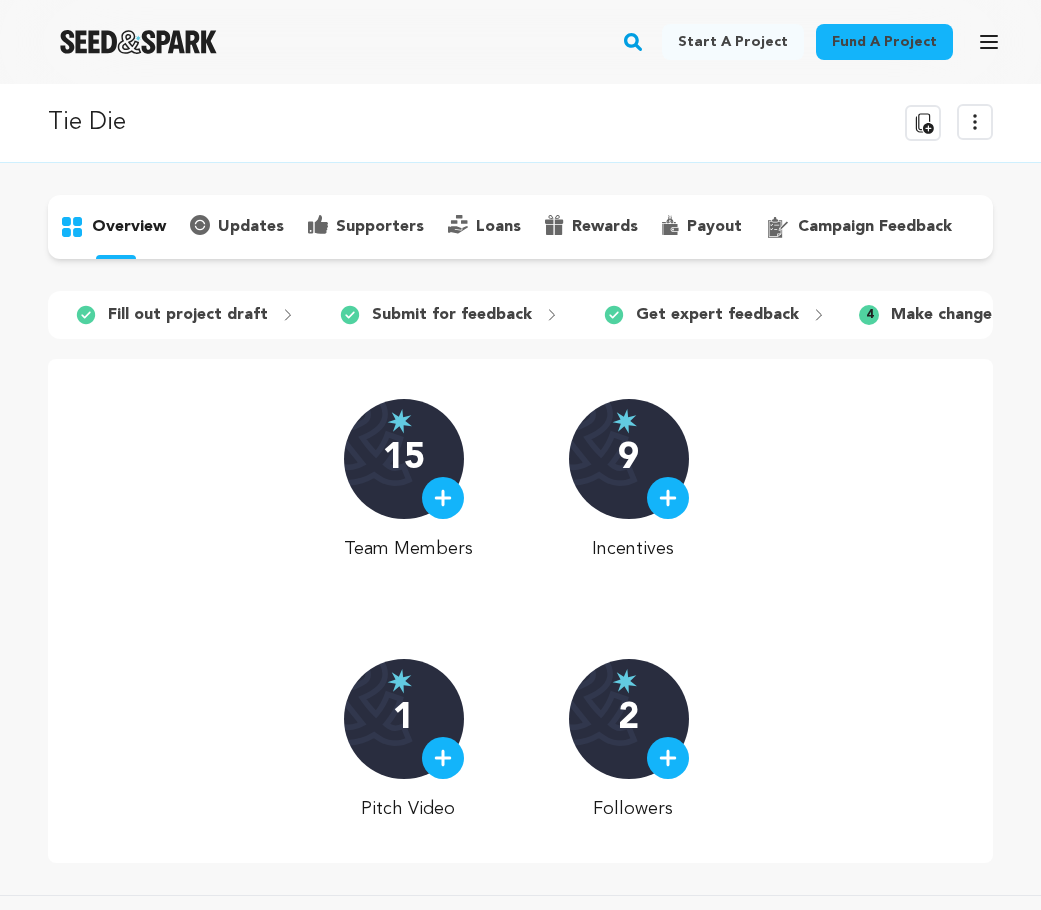 scroll, scrollTop: 0, scrollLeft: 0, axis: both 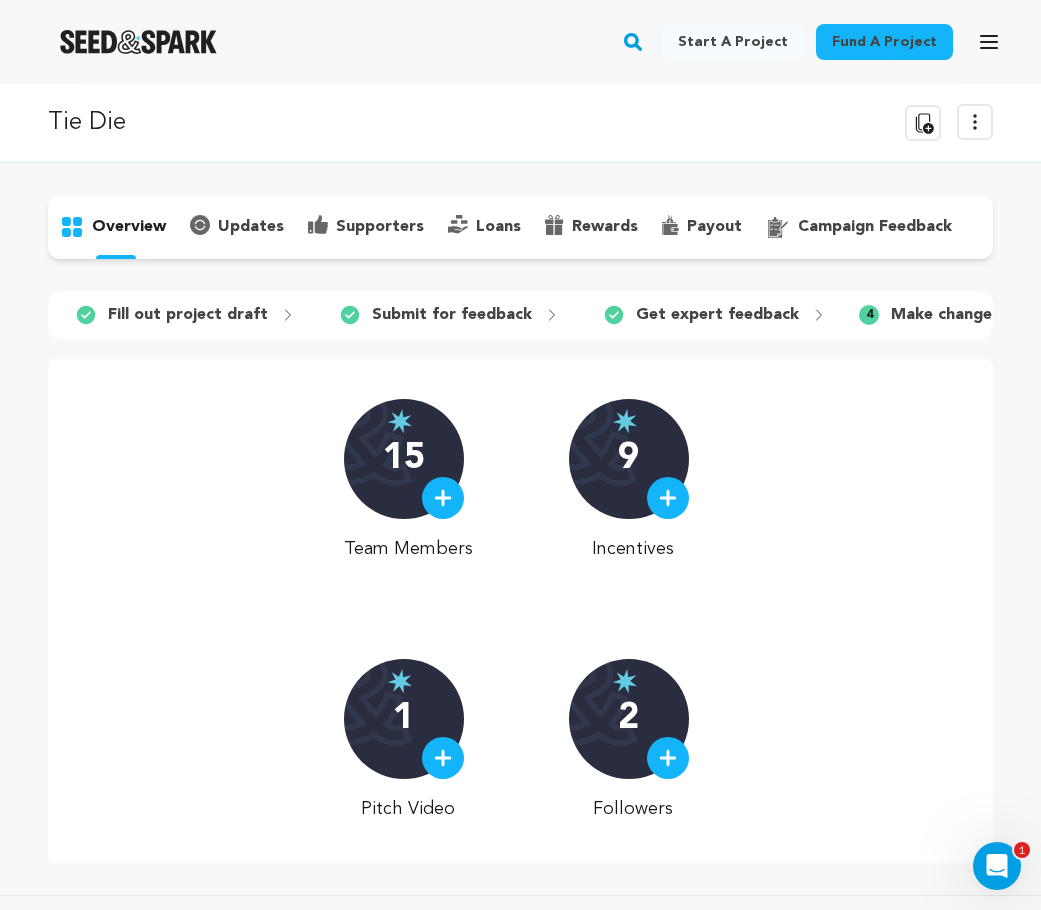 click 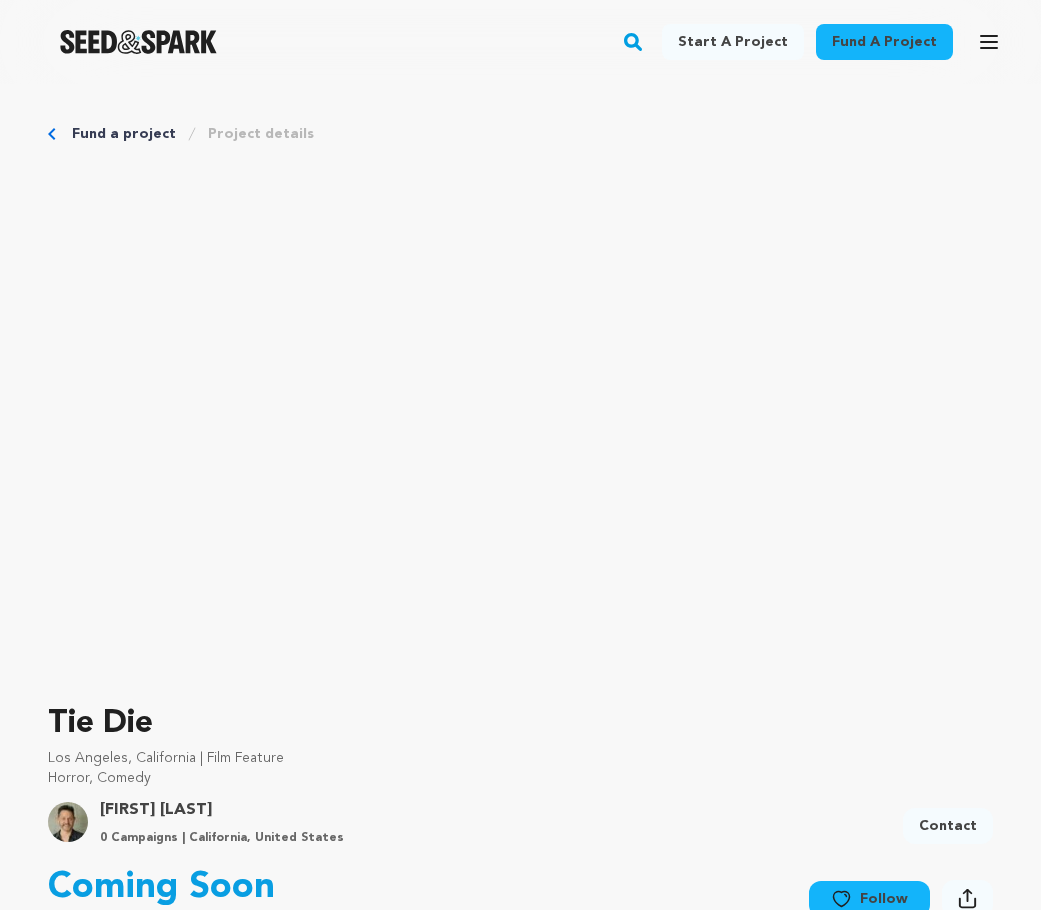 scroll, scrollTop: 0, scrollLeft: 0, axis: both 